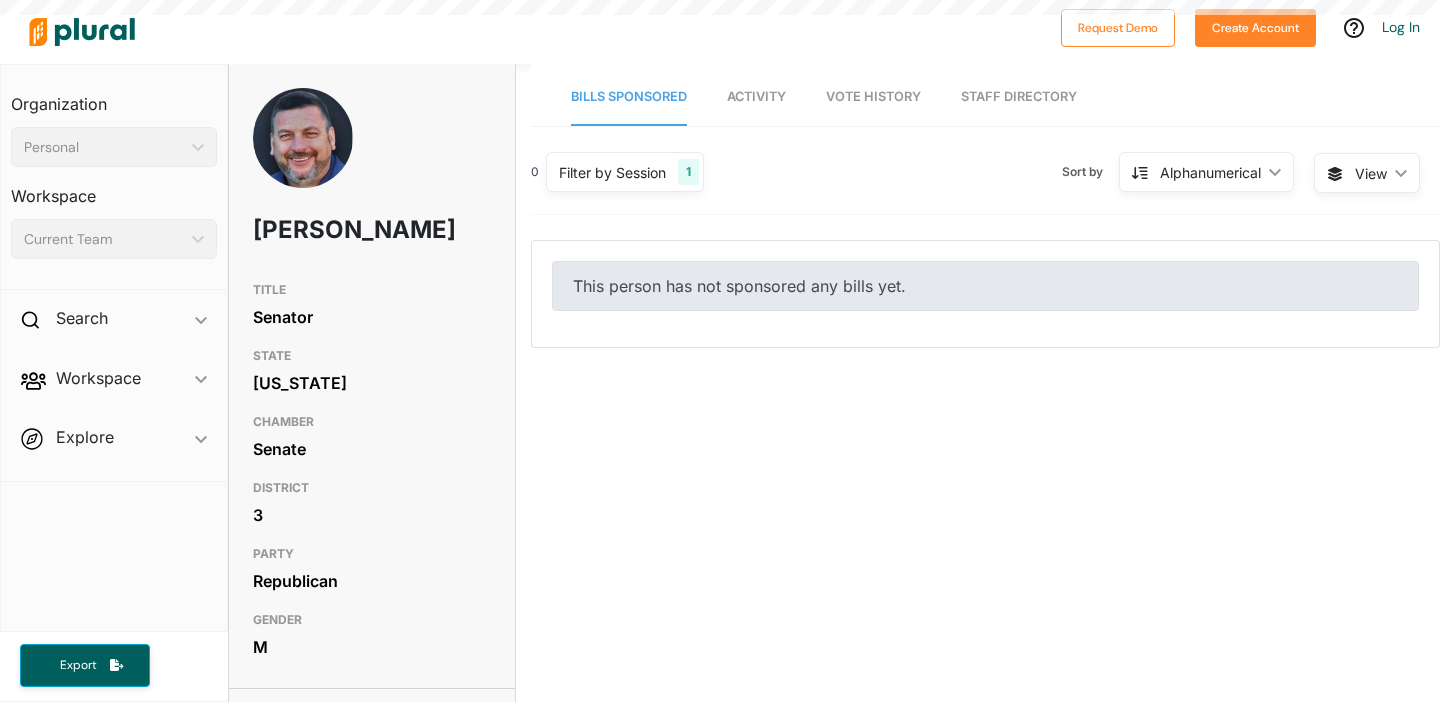 scroll, scrollTop: 0, scrollLeft: 0, axis: both 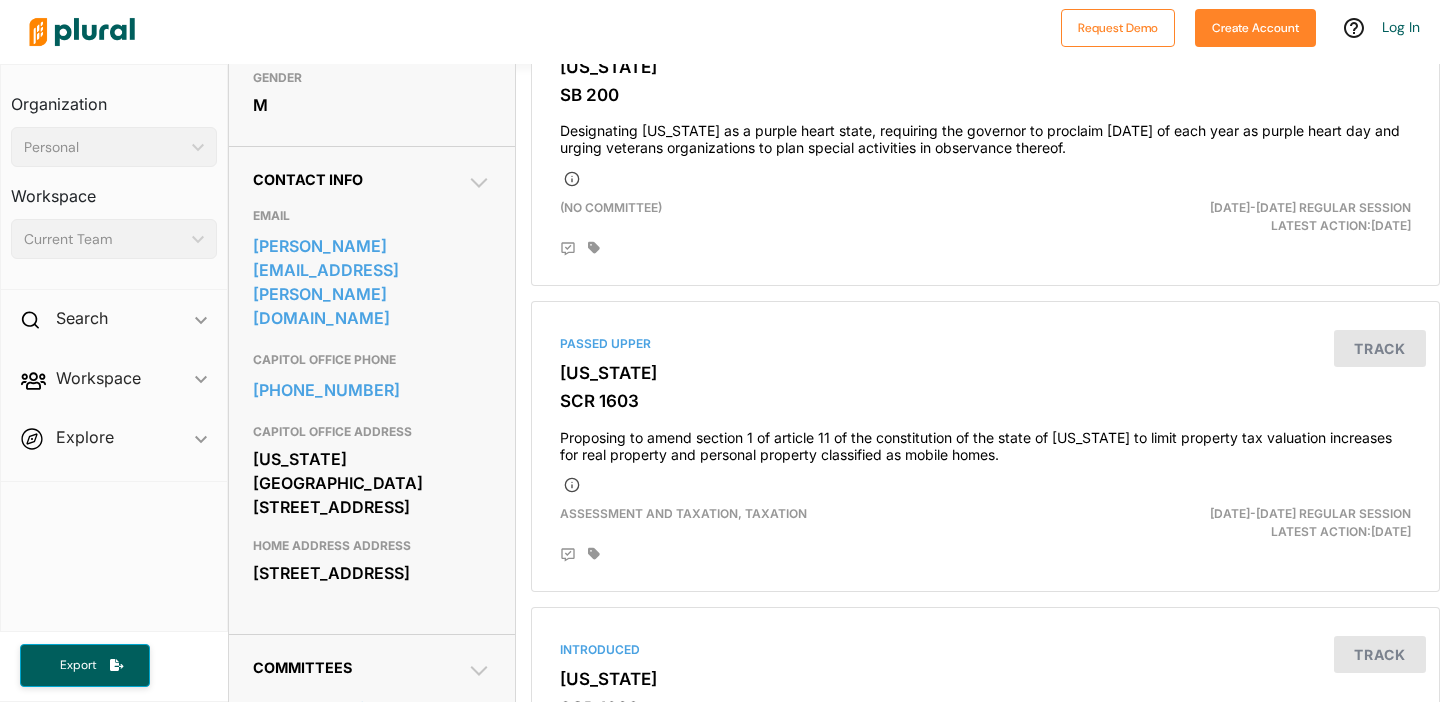 click on "Explore ic_keyboard_arrow_down Overview" at bounding box center [114, 441] 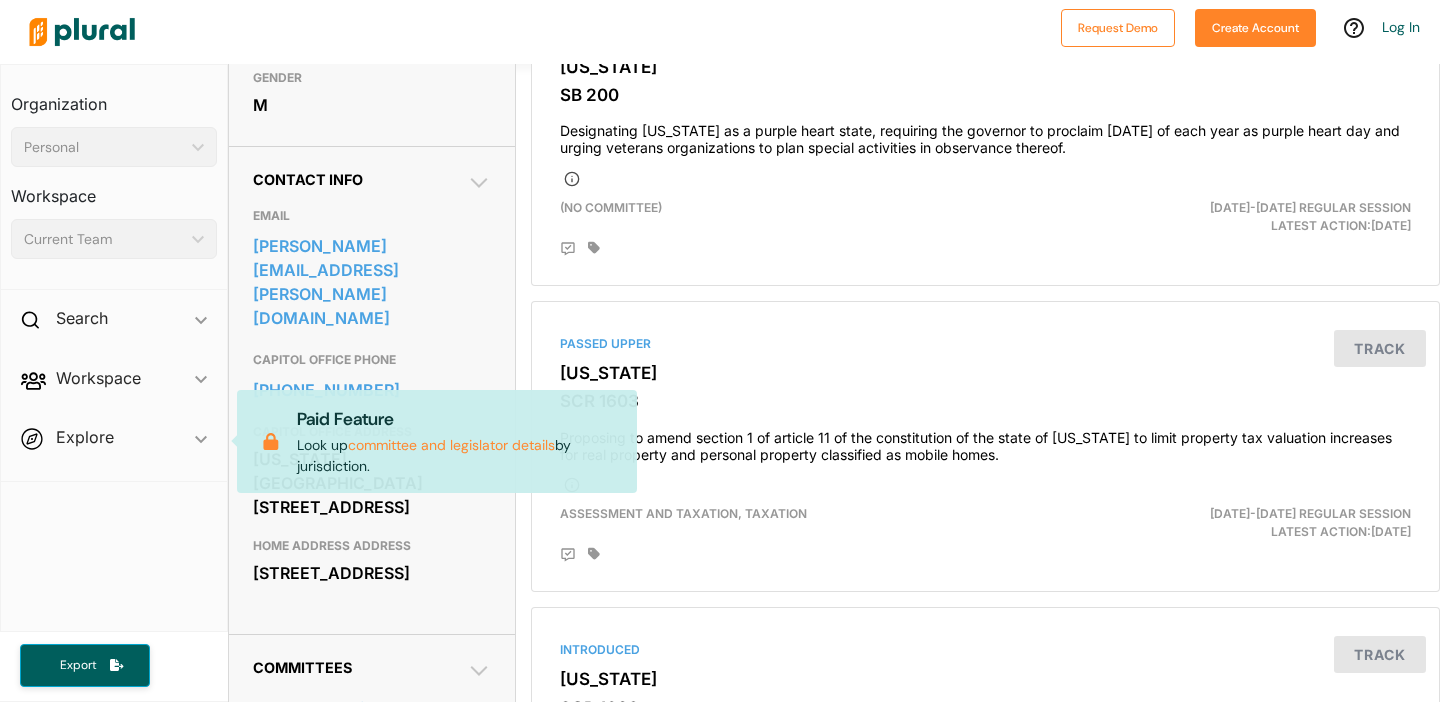 click on "Explore ic_keyboard_arrow_down Overview Paid Feature  Look up  committee and legislator details  by jurisdiction." at bounding box center [114, 441] 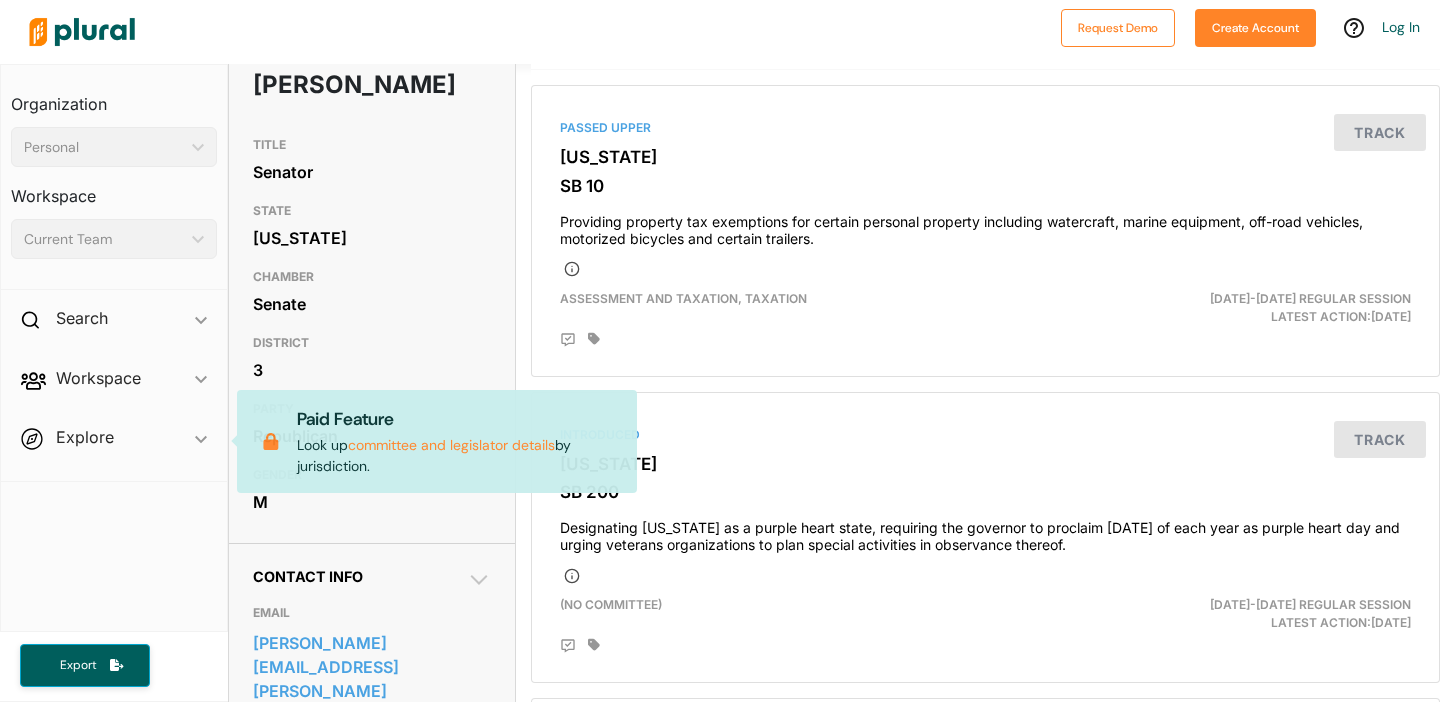 scroll, scrollTop: 0, scrollLeft: 0, axis: both 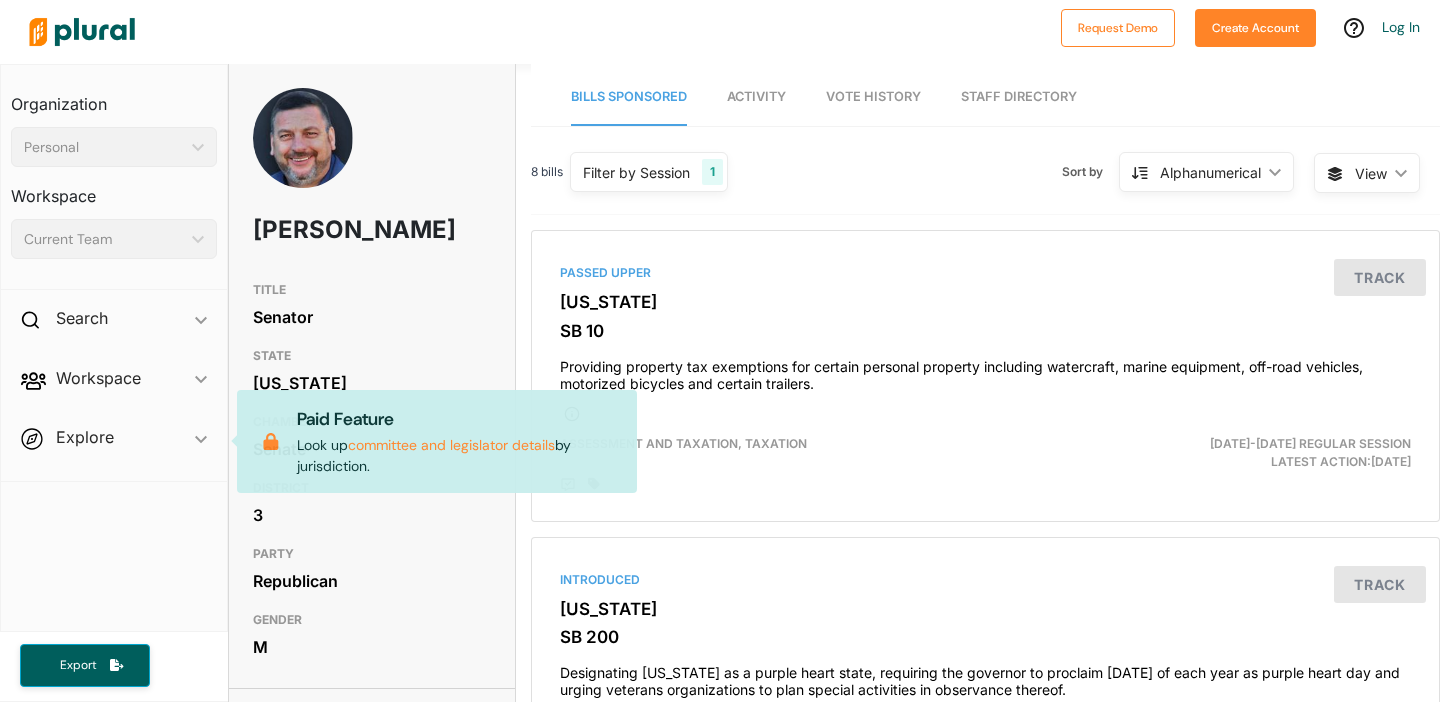 click on "8   bills Filter by Session 1 Filter by Session close Current Sessions [US_STATE] [DATE]-[DATE] Regular Session [US_STATE] [DATE]-[DATE] Regular Session [US_STATE] 2021 Special Session [US_STATE] [DATE]-[DATE] Regular Session [US_STATE] 2020 Special Session [US_STATE] [DATE]-[DATE] Regular Session [US_STATE] [DATE]-[DATE] Regular Session Save Clear All Sort by Alphanumerical ic_keyboard_arrow_down Latest Action Latest Action Alphanumerical Alphanumerical View ic_keyboard_arrow_down" at bounding box center (985, 180) 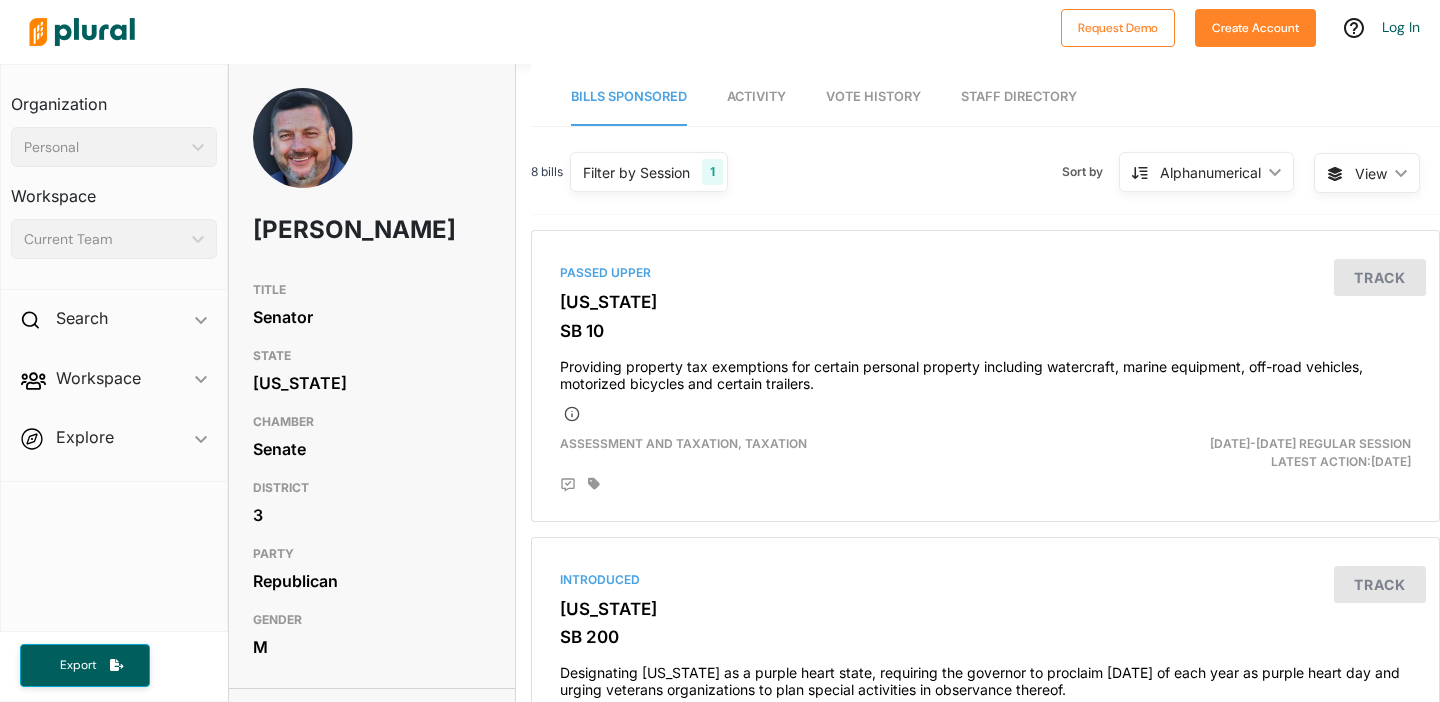 click on "Activity" at bounding box center (756, 96) 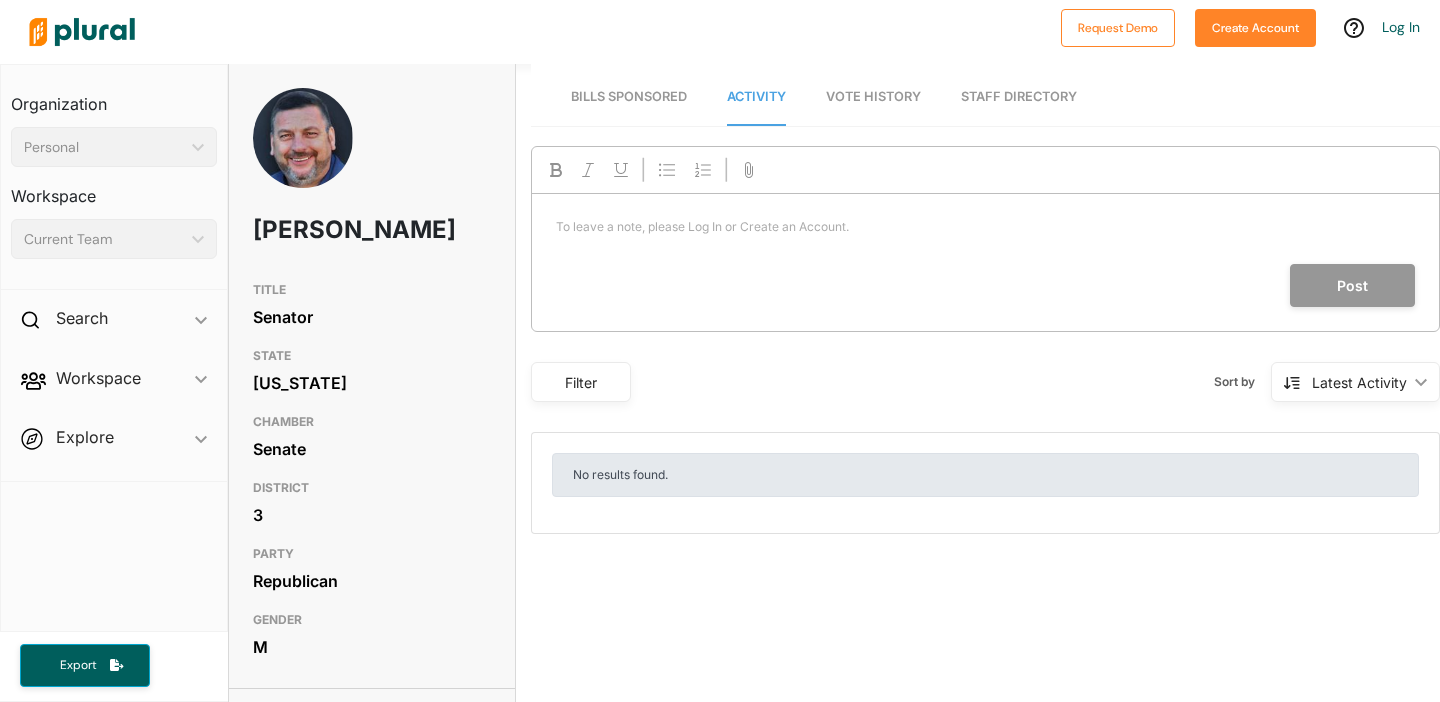 click on "Vote History" at bounding box center [873, 96] 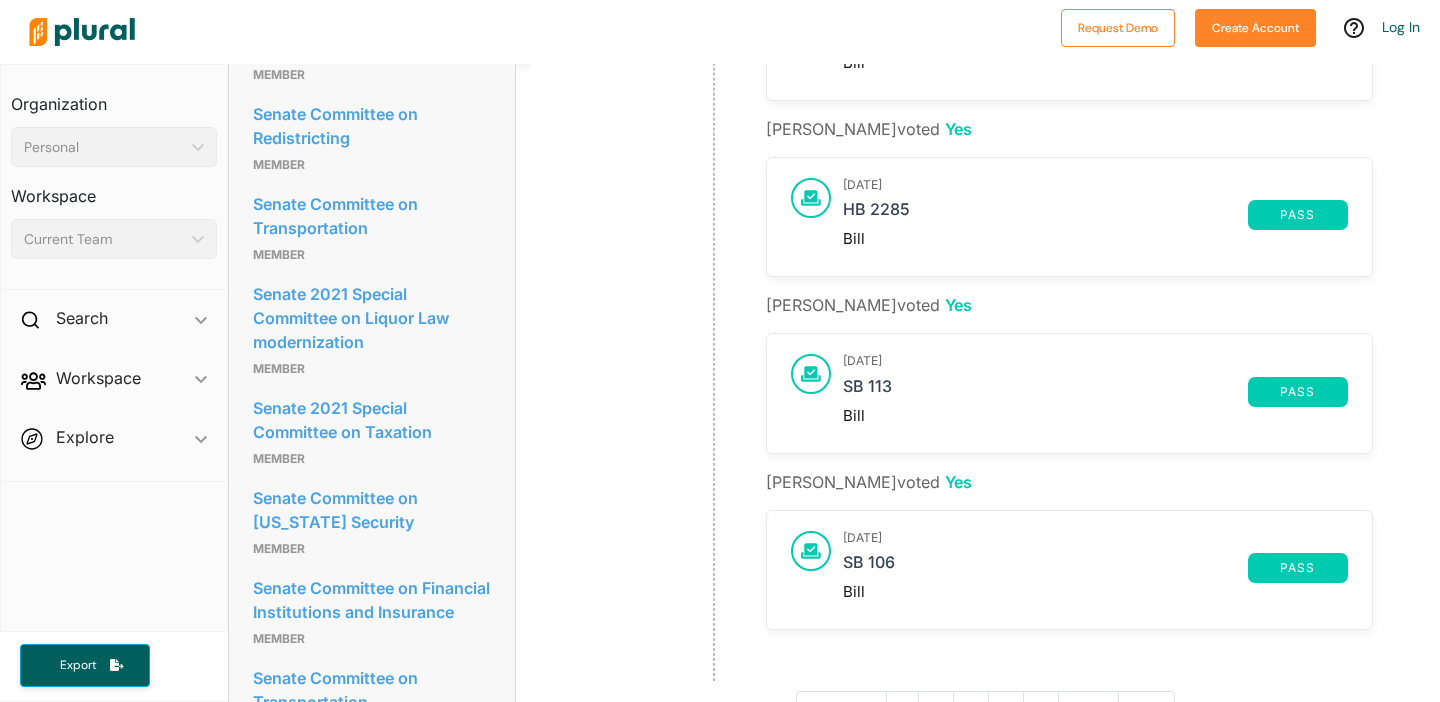 scroll, scrollTop: 1494, scrollLeft: 0, axis: vertical 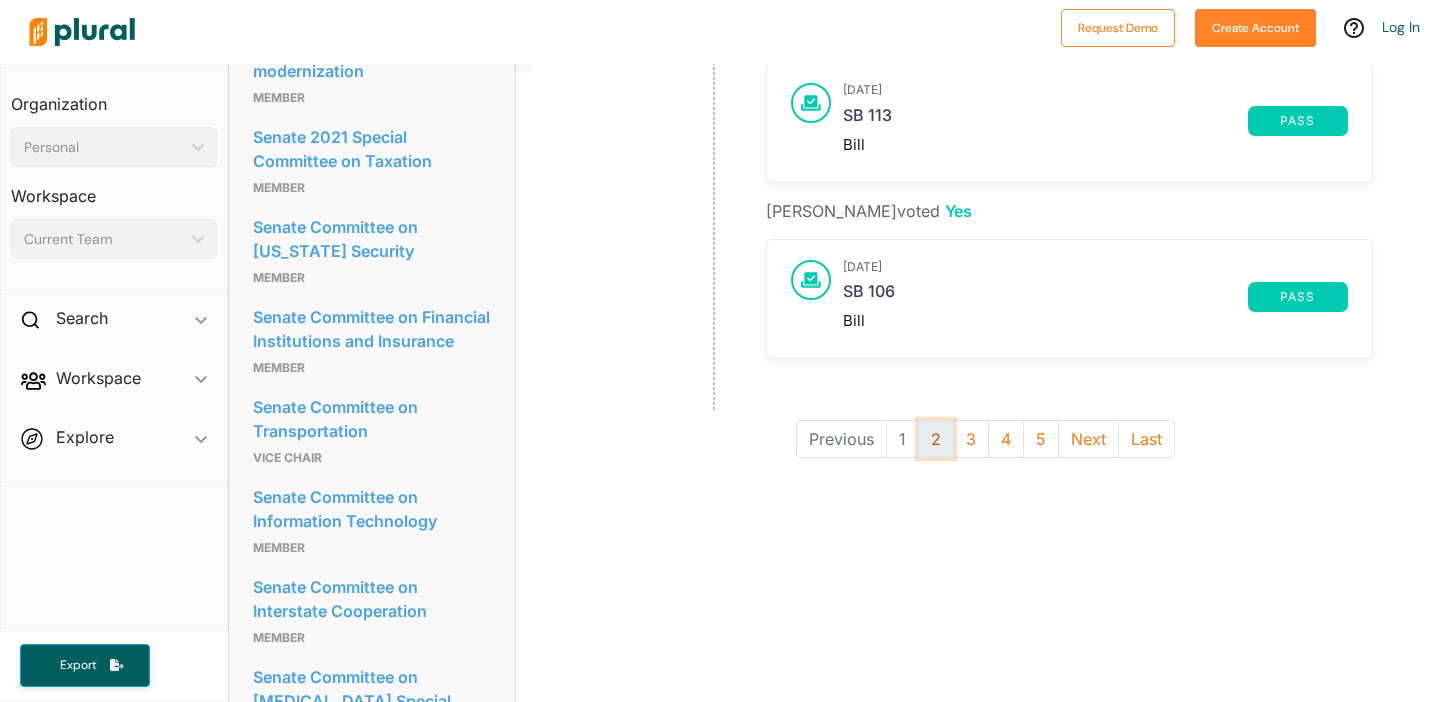 click on "2" at bounding box center [936, 439] 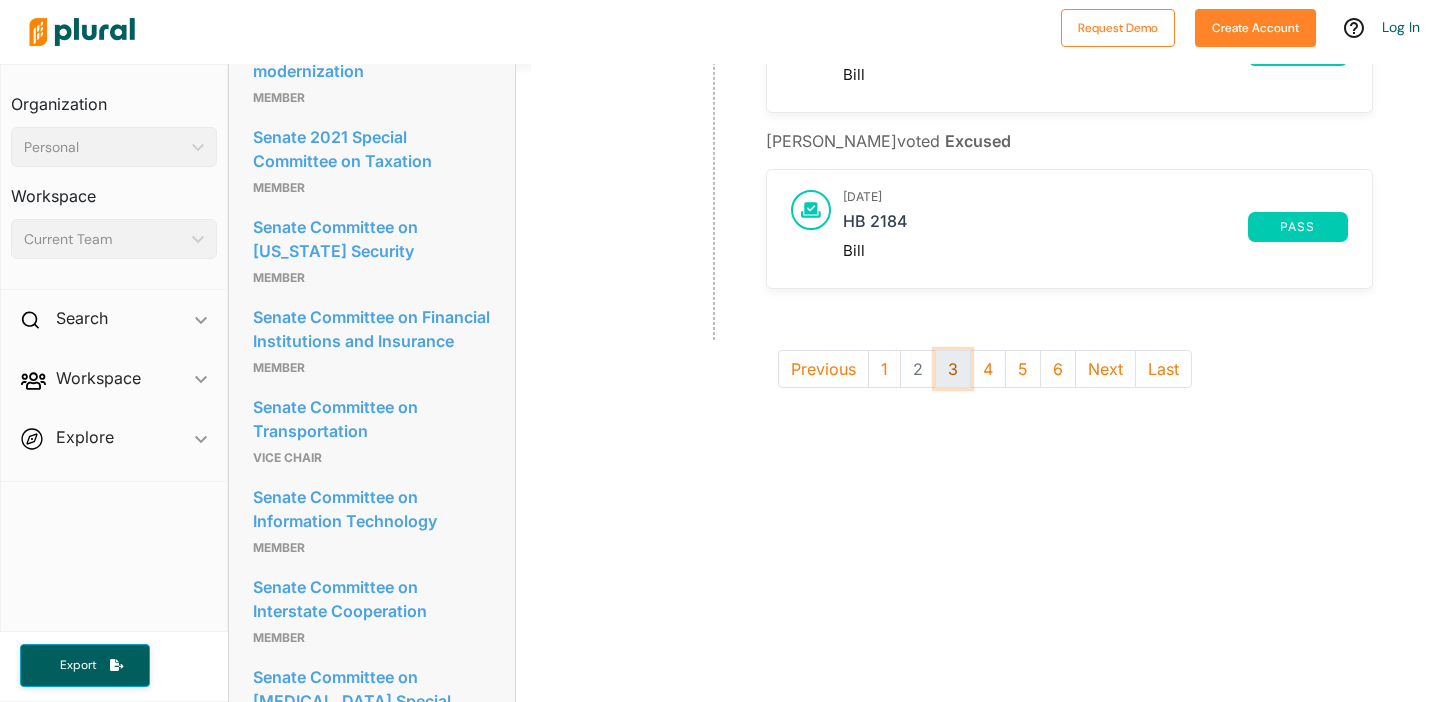 click on "3" at bounding box center [953, 369] 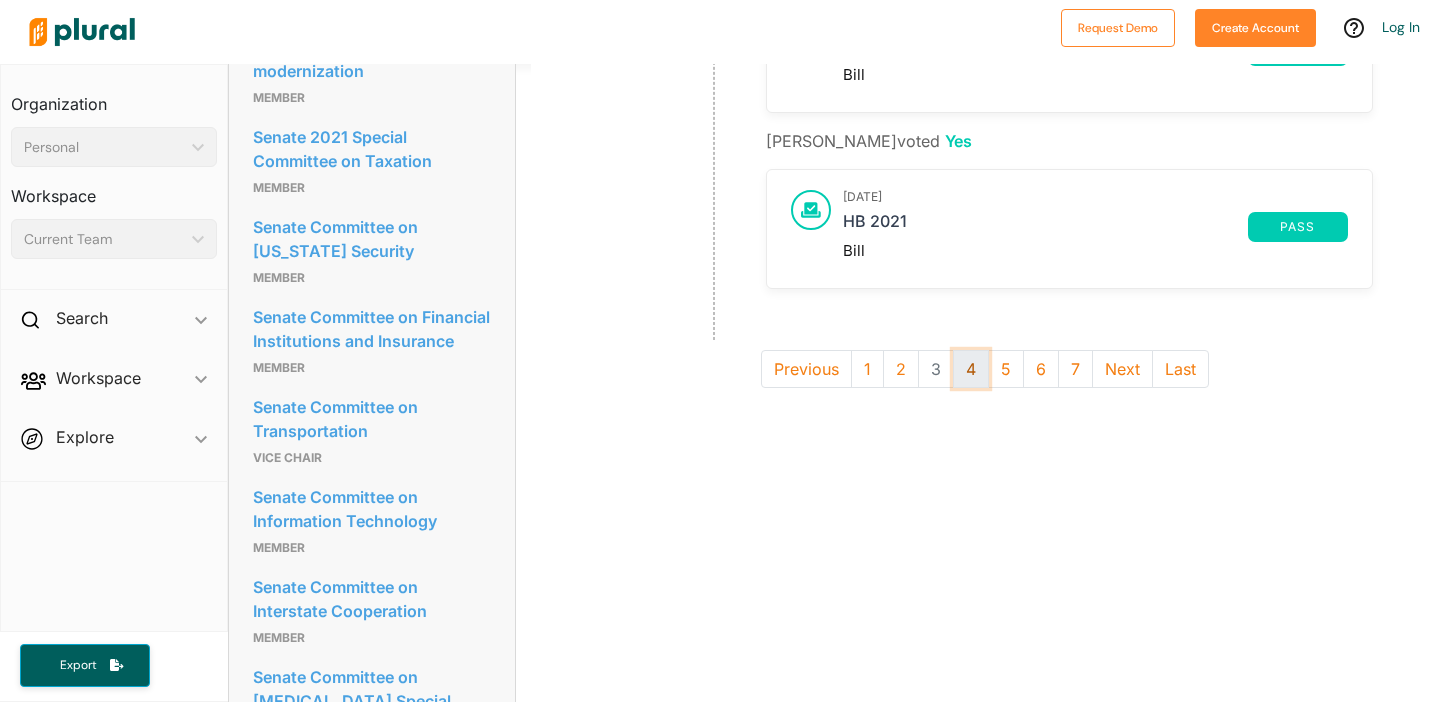 click on "4" at bounding box center [971, 369] 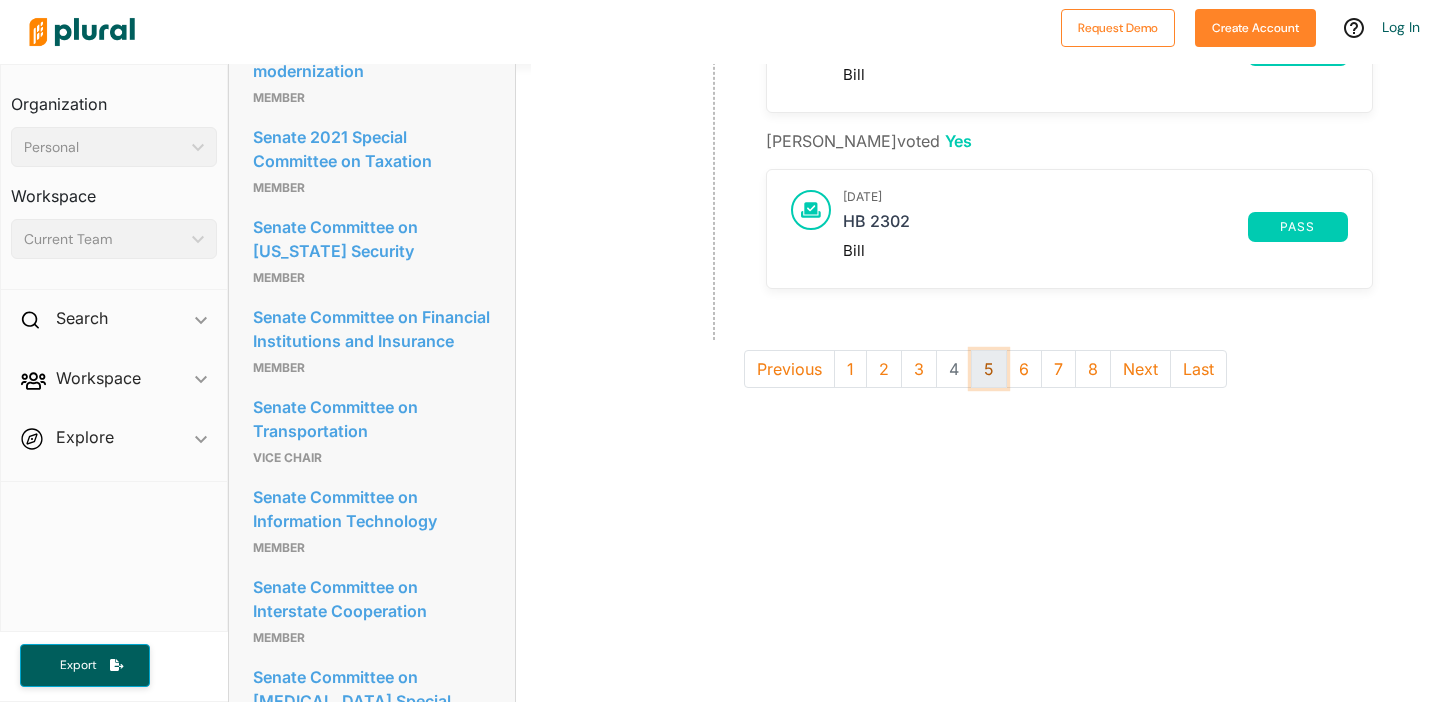 click on "5" at bounding box center (989, 369) 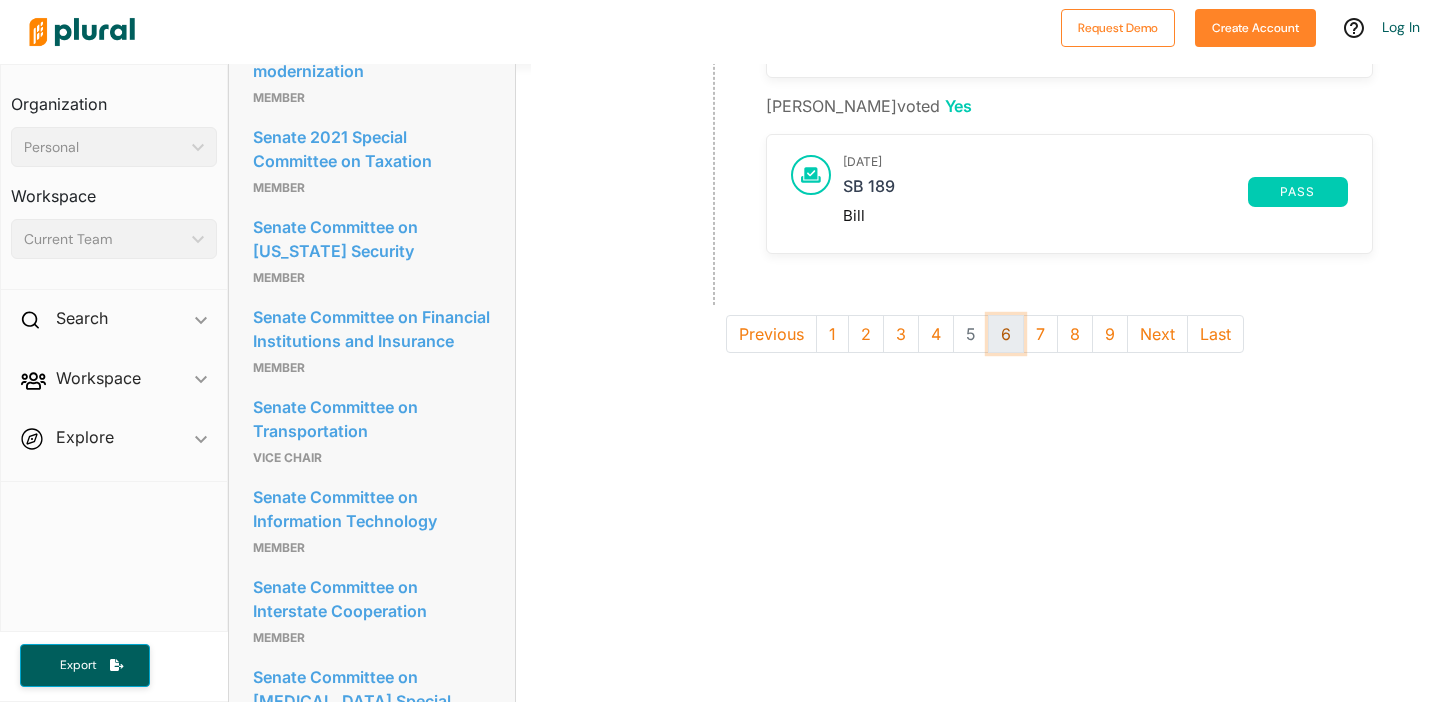 click on "6" at bounding box center [1006, 334] 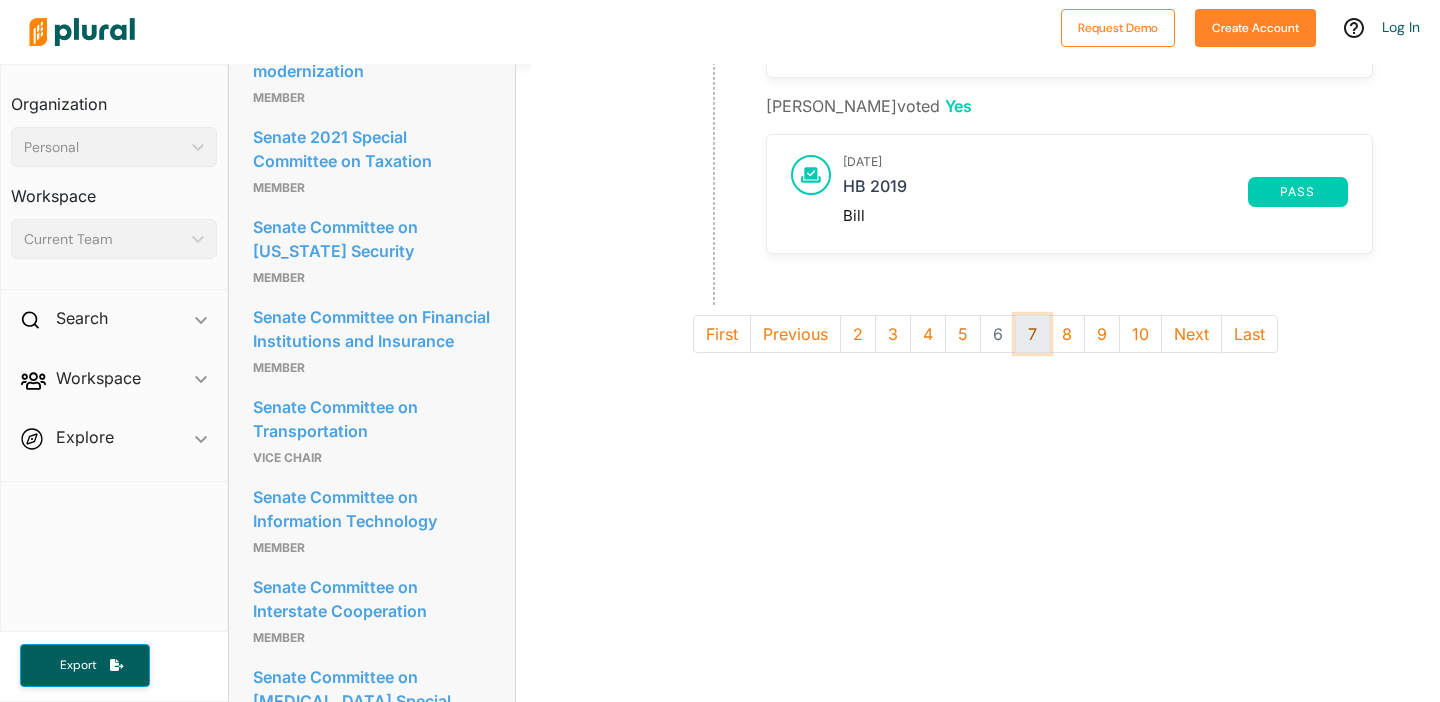 click on "7" at bounding box center [1032, 334] 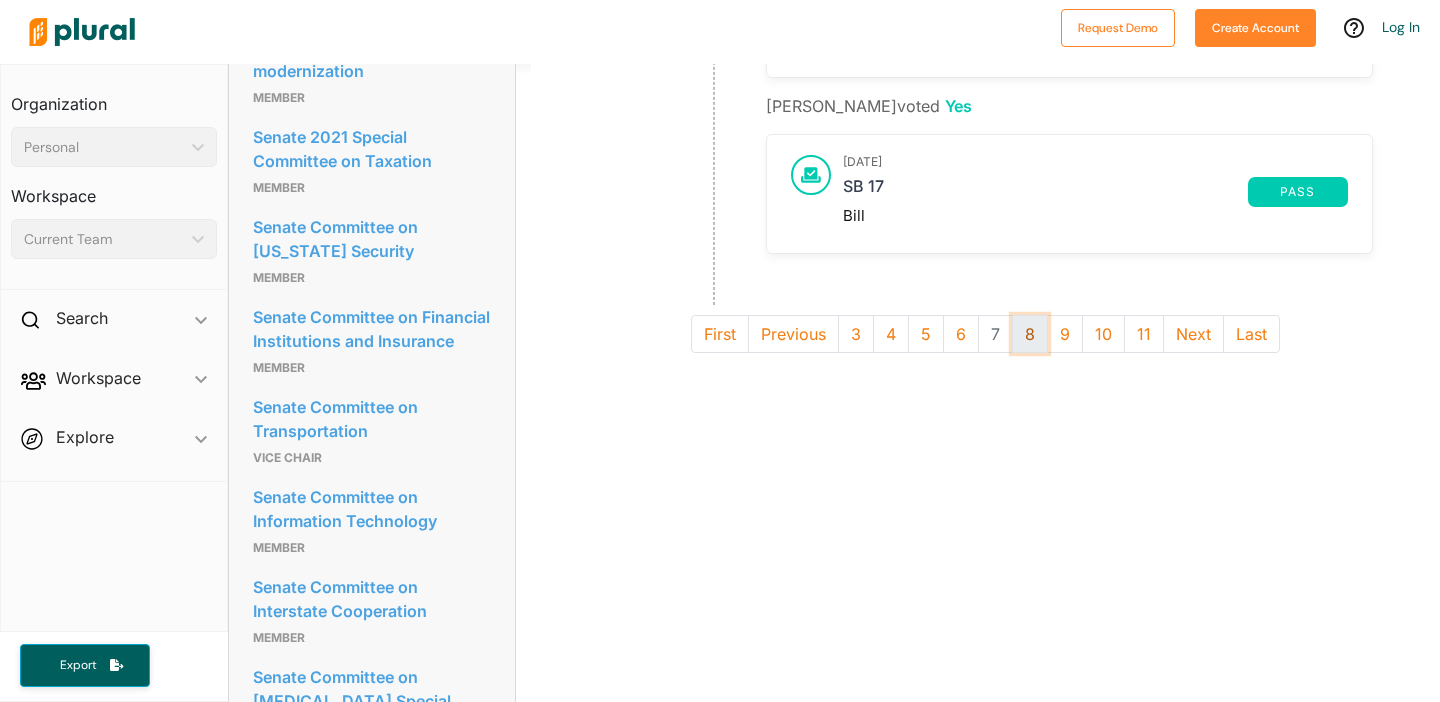 click on "8" at bounding box center [1030, 334] 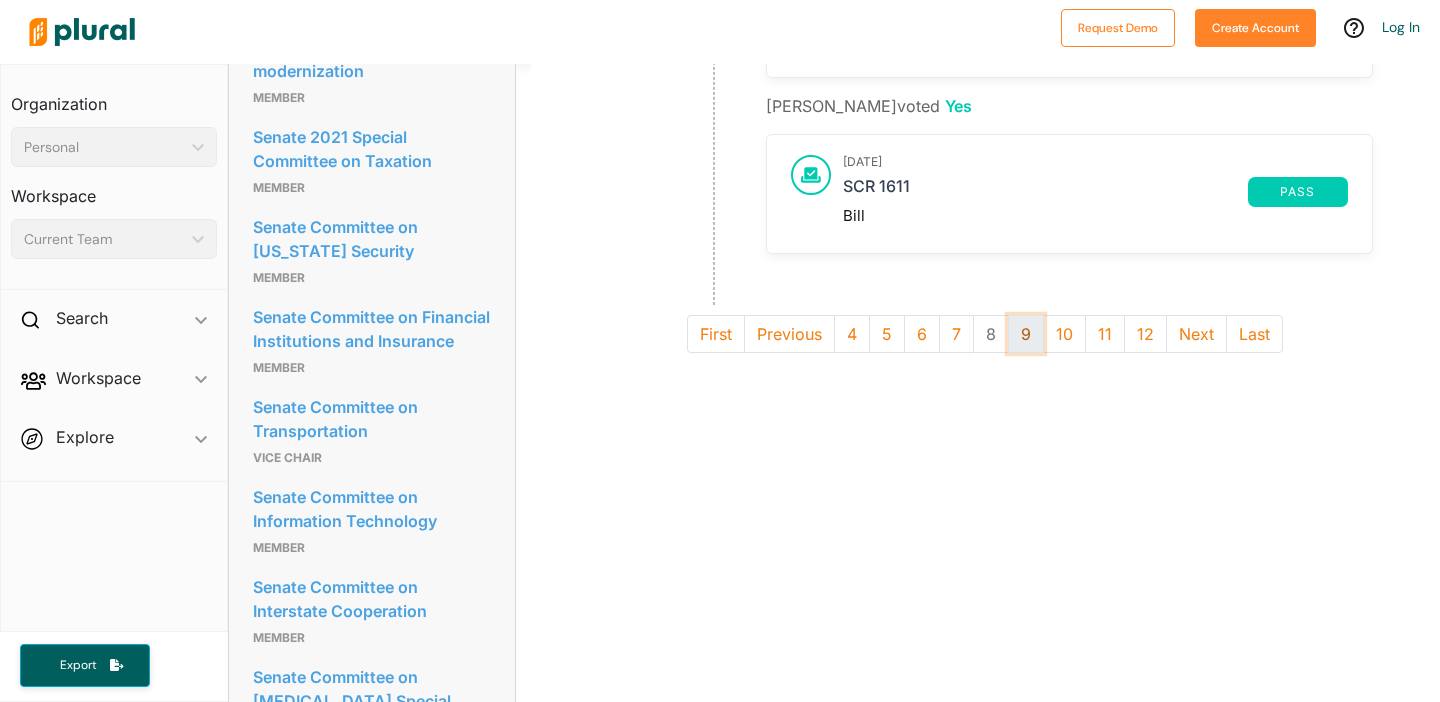 click on "9" at bounding box center (1026, 334) 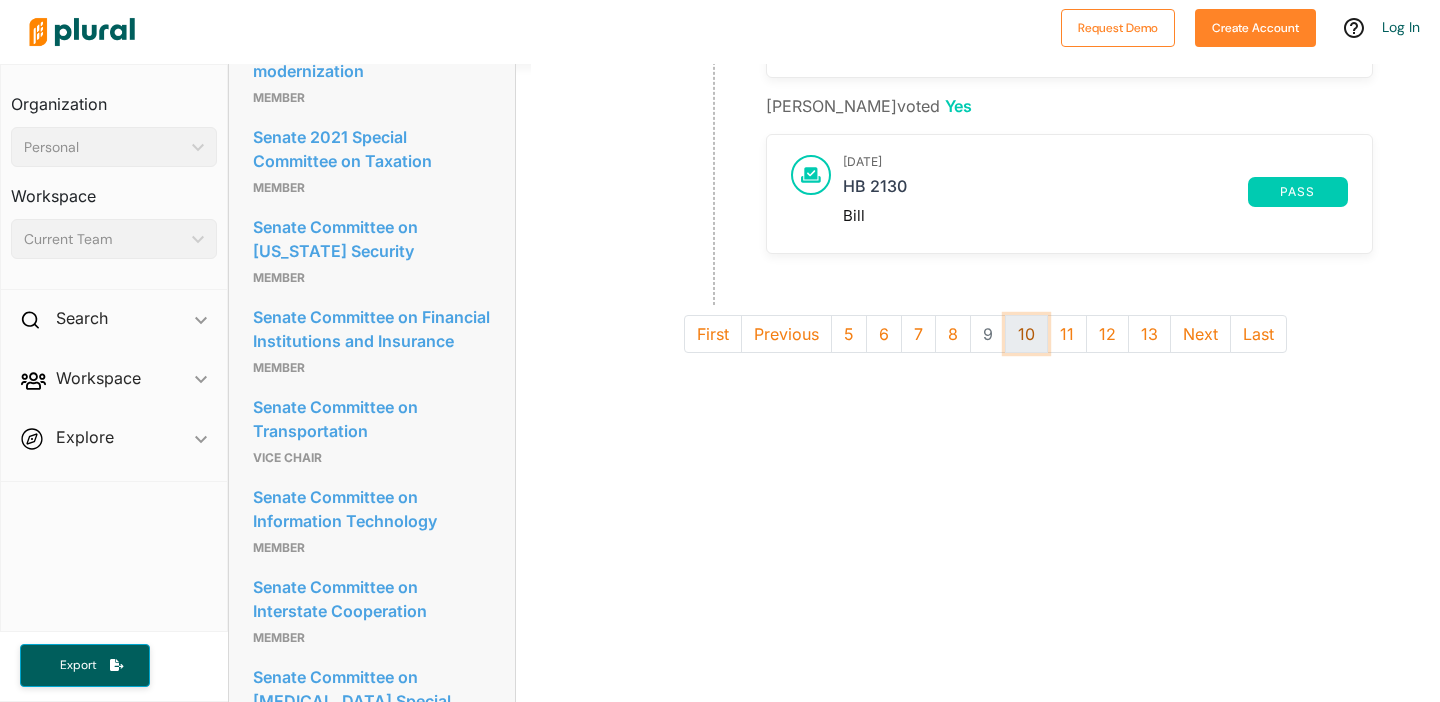 click on "10" at bounding box center [1026, 334] 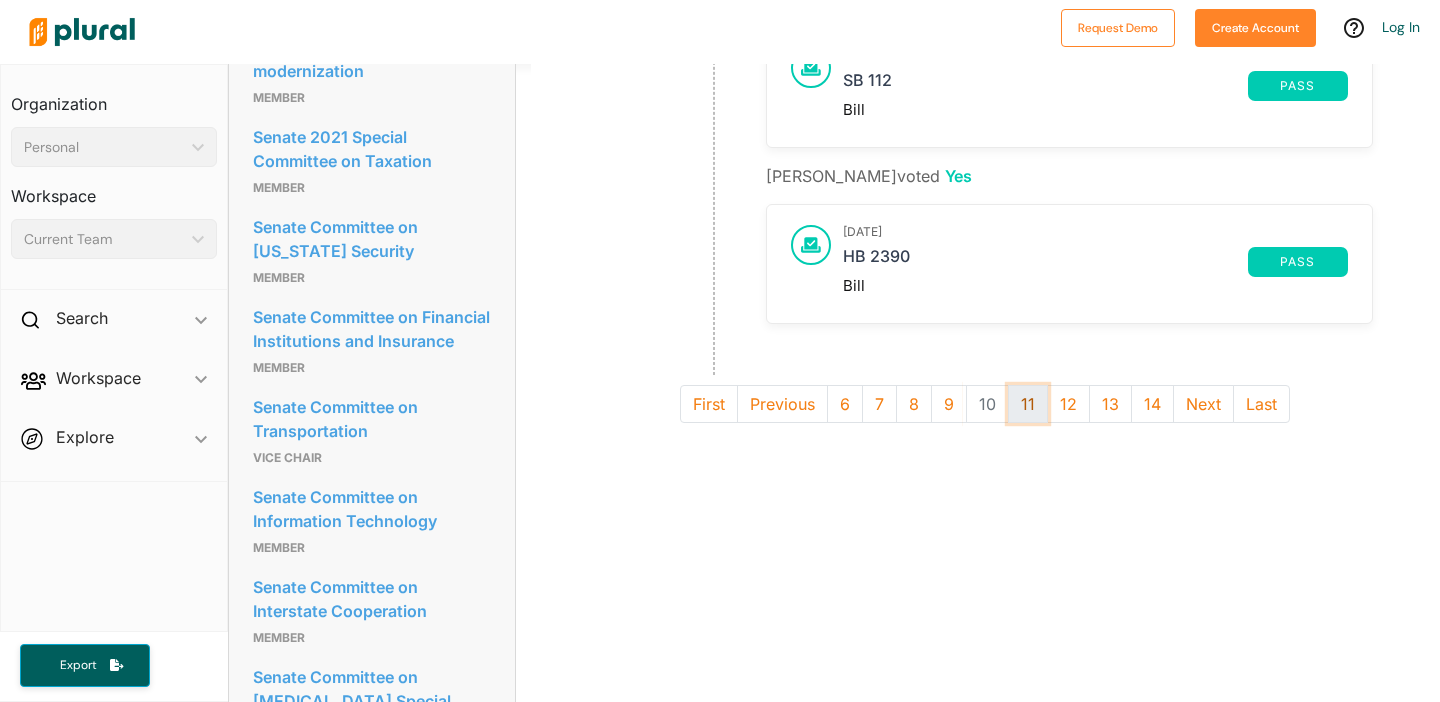 click on "11" at bounding box center [1028, 404] 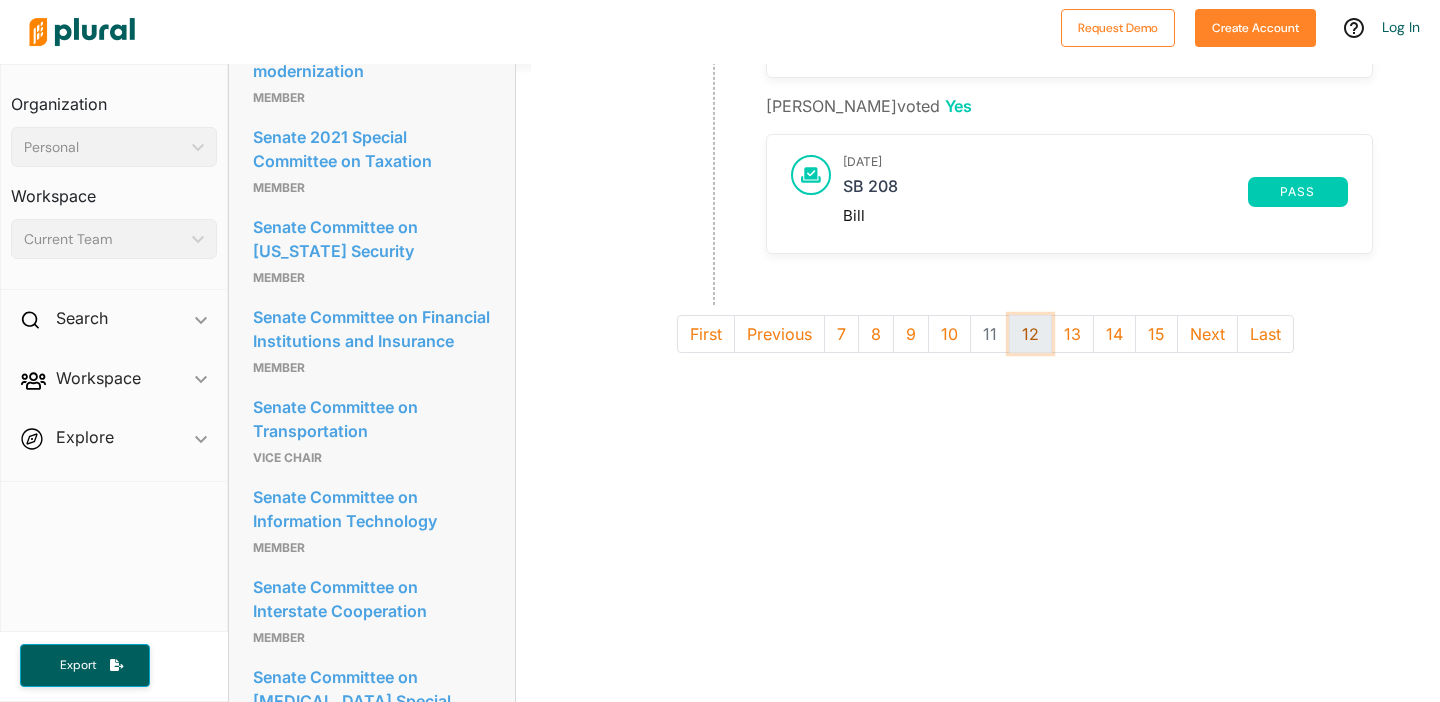 click on "12" at bounding box center (1030, 334) 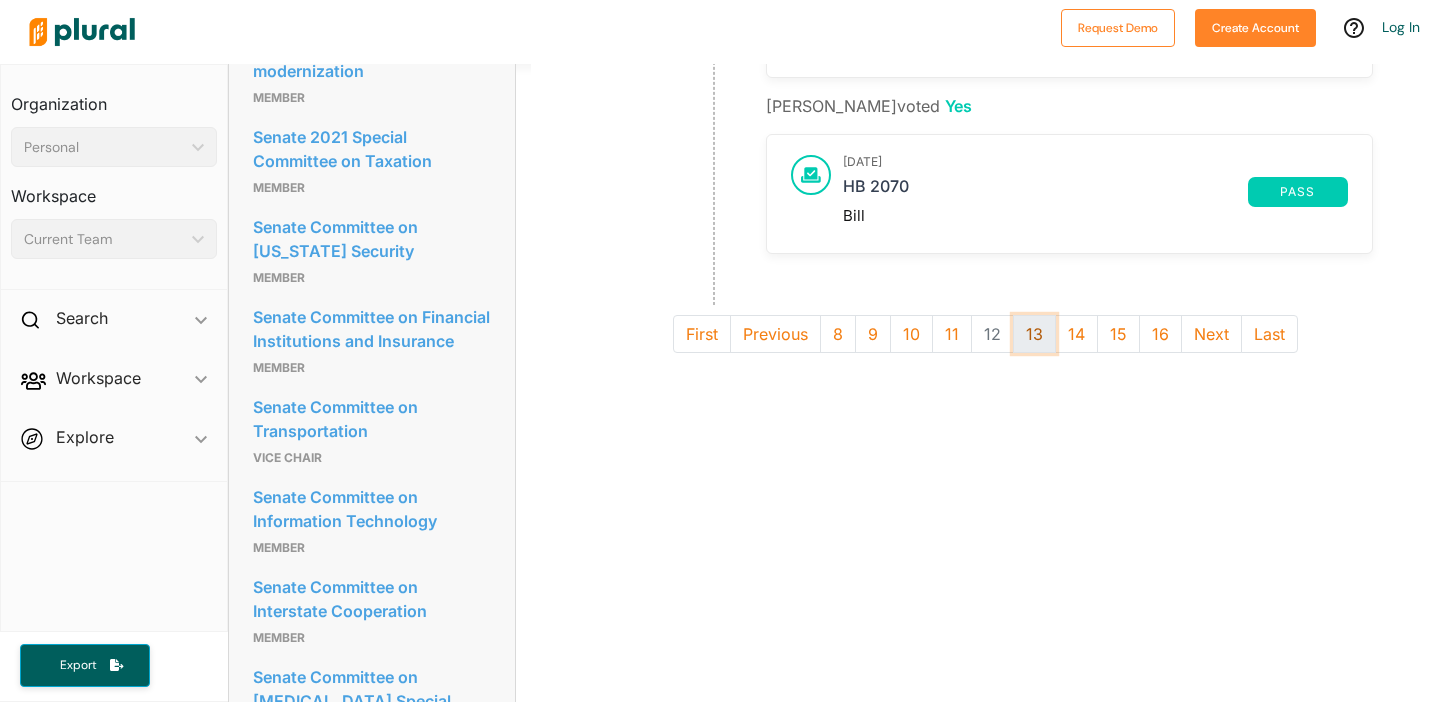 click on "13" at bounding box center (1034, 334) 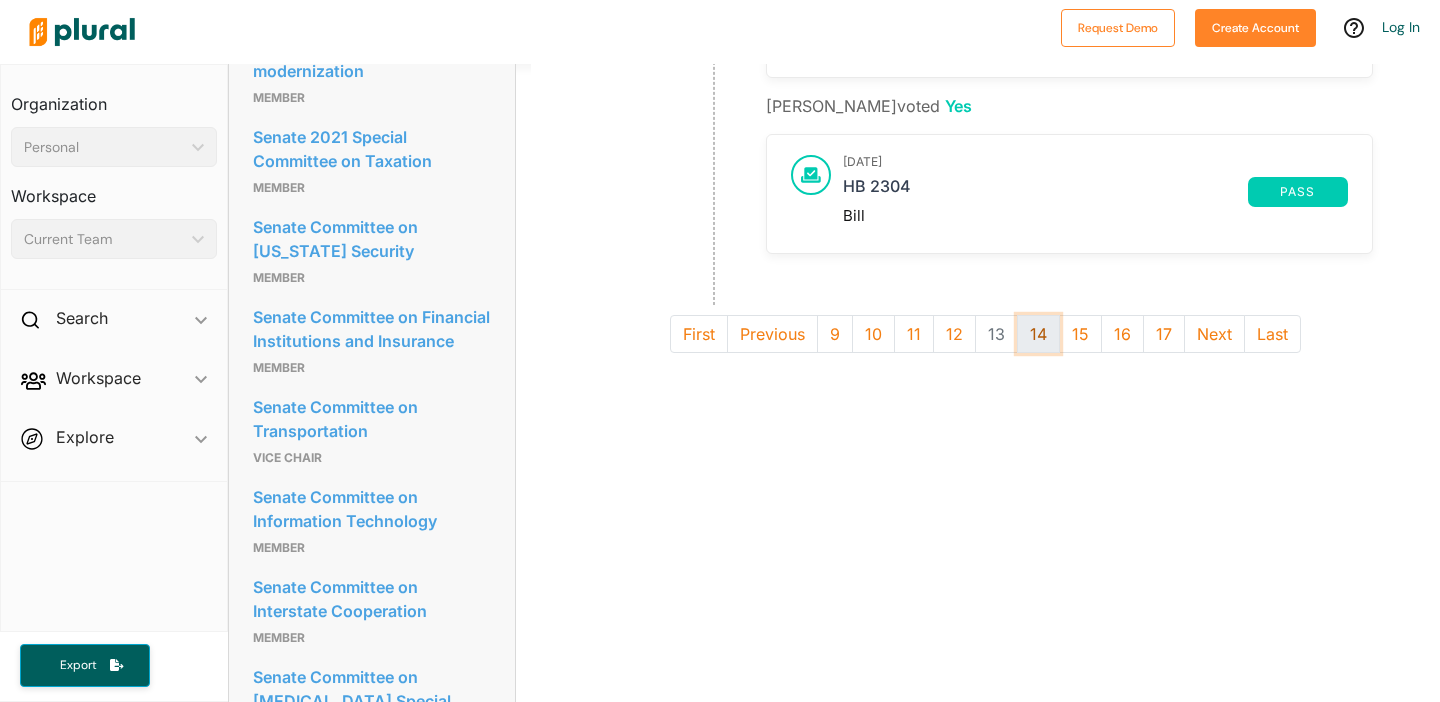 click on "14" at bounding box center (1038, 334) 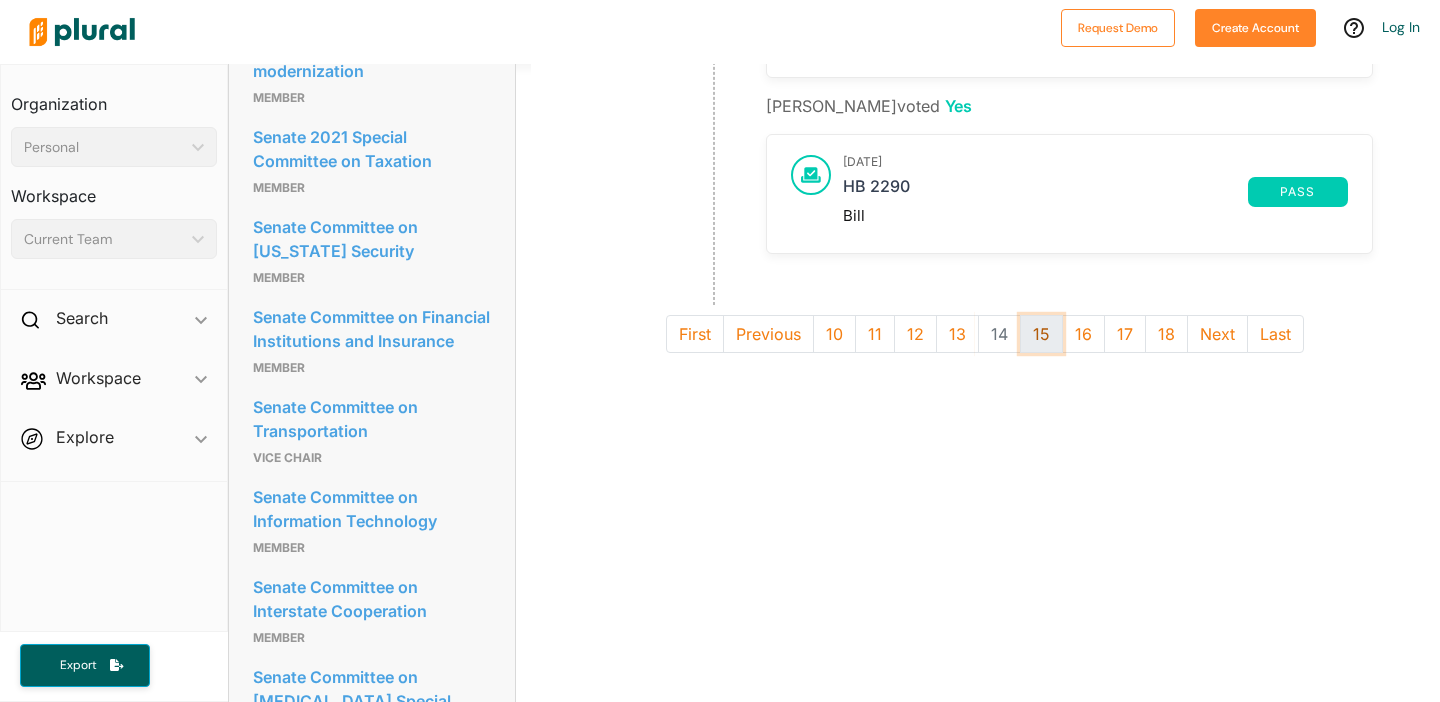 click on "15" at bounding box center [1041, 334] 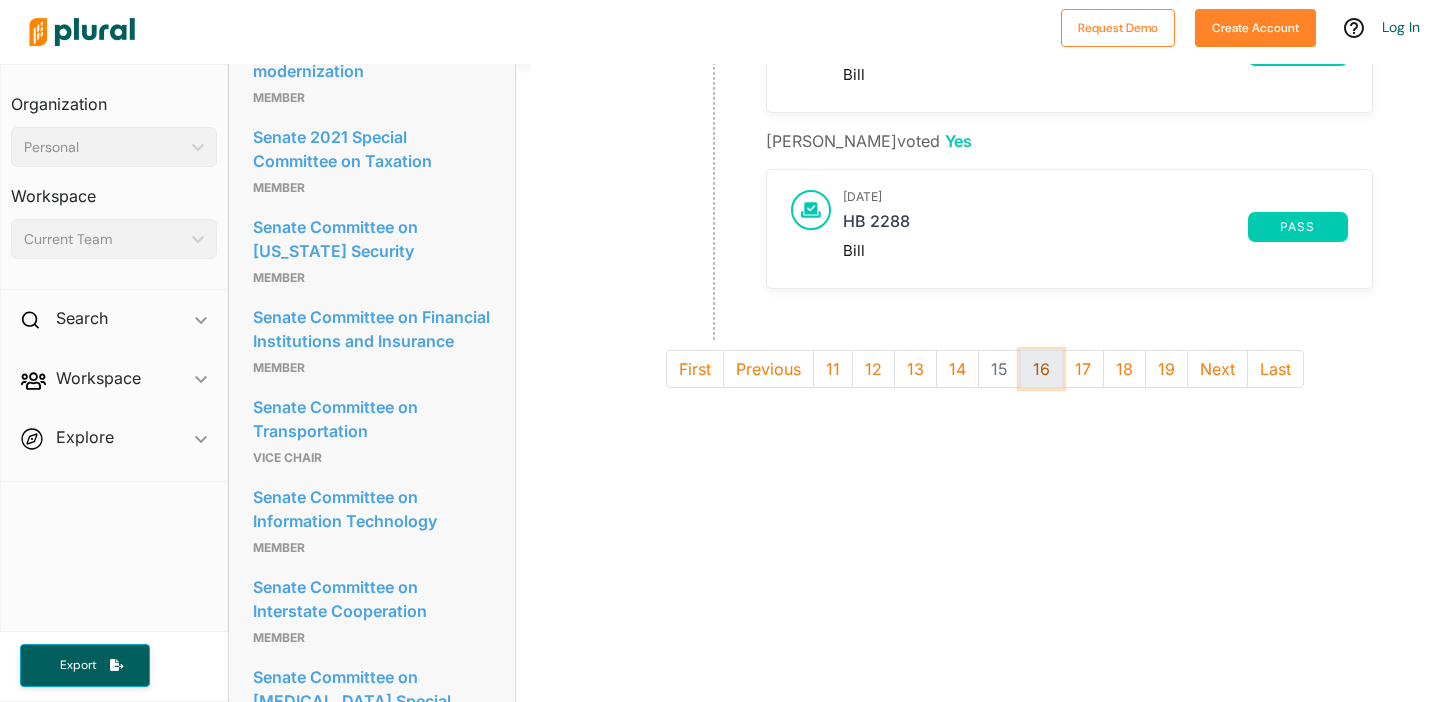 click on "16" at bounding box center (1041, 369) 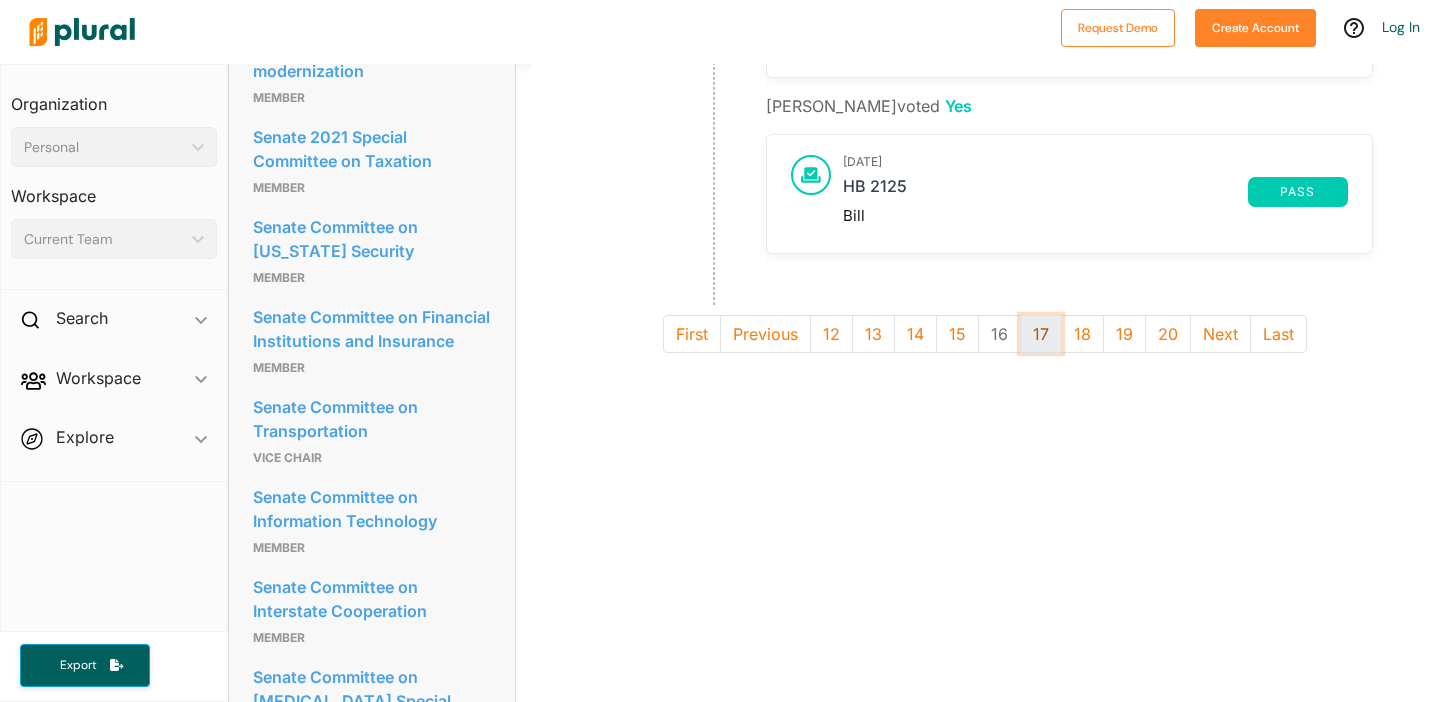 click on "17" at bounding box center (1041, 334) 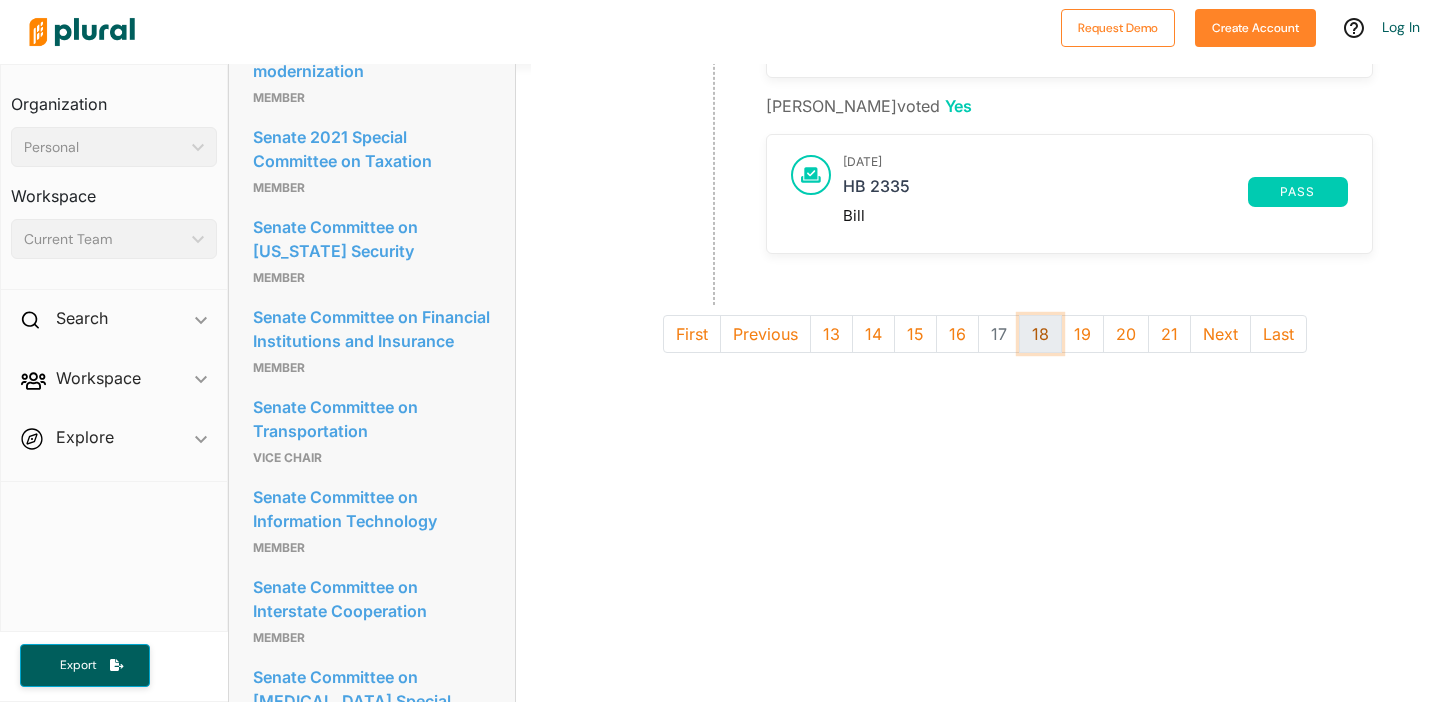 click on "18" at bounding box center (1040, 334) 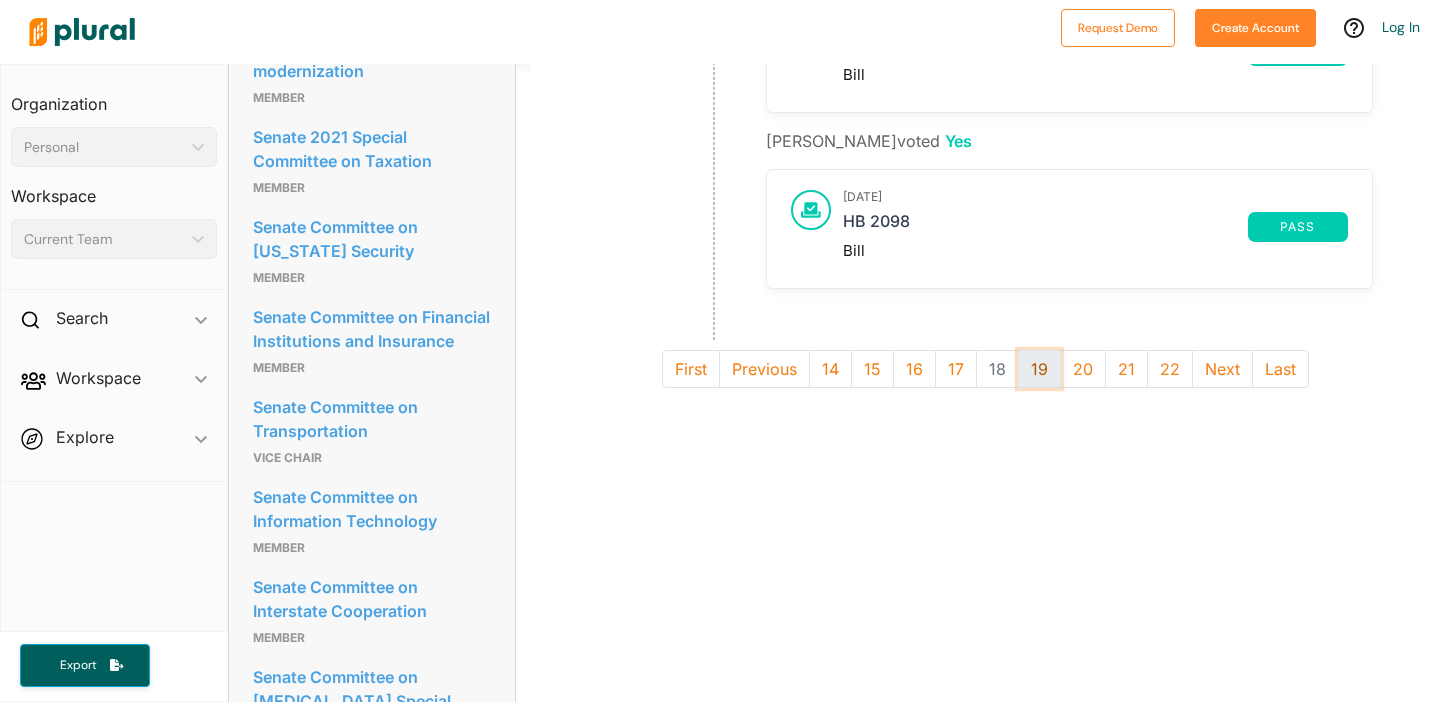 click on "19" at bounding box center [1039, 369] 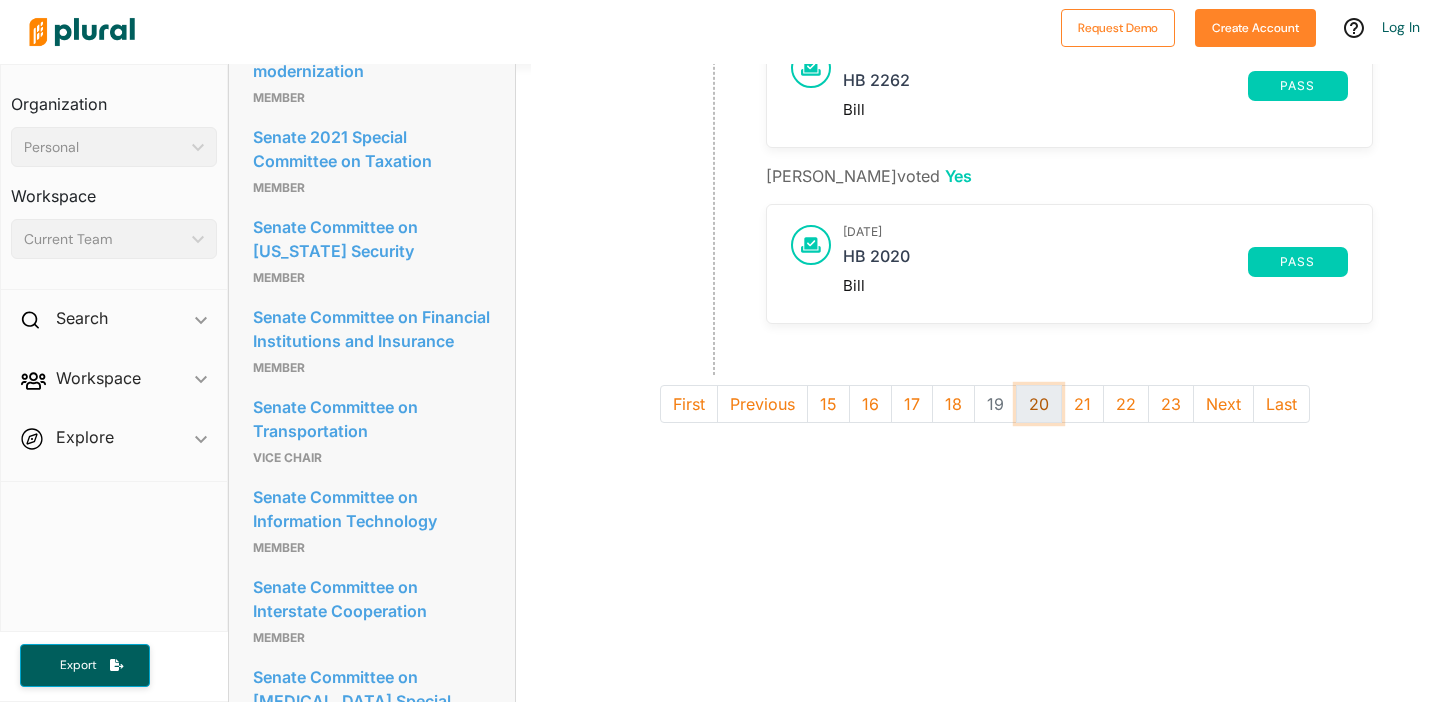 click on "20" at bounding box center [1039, 404] 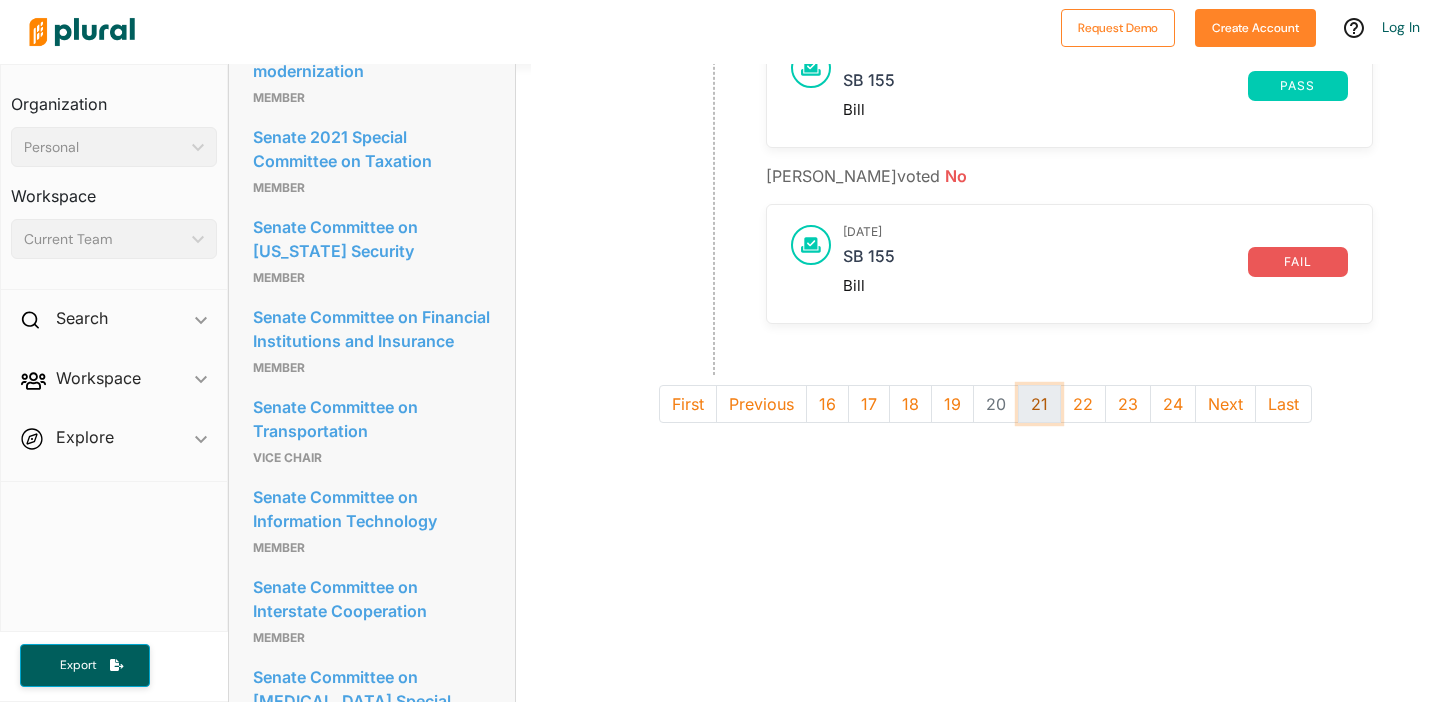 click on "21" at bounding box center (1039, 404) 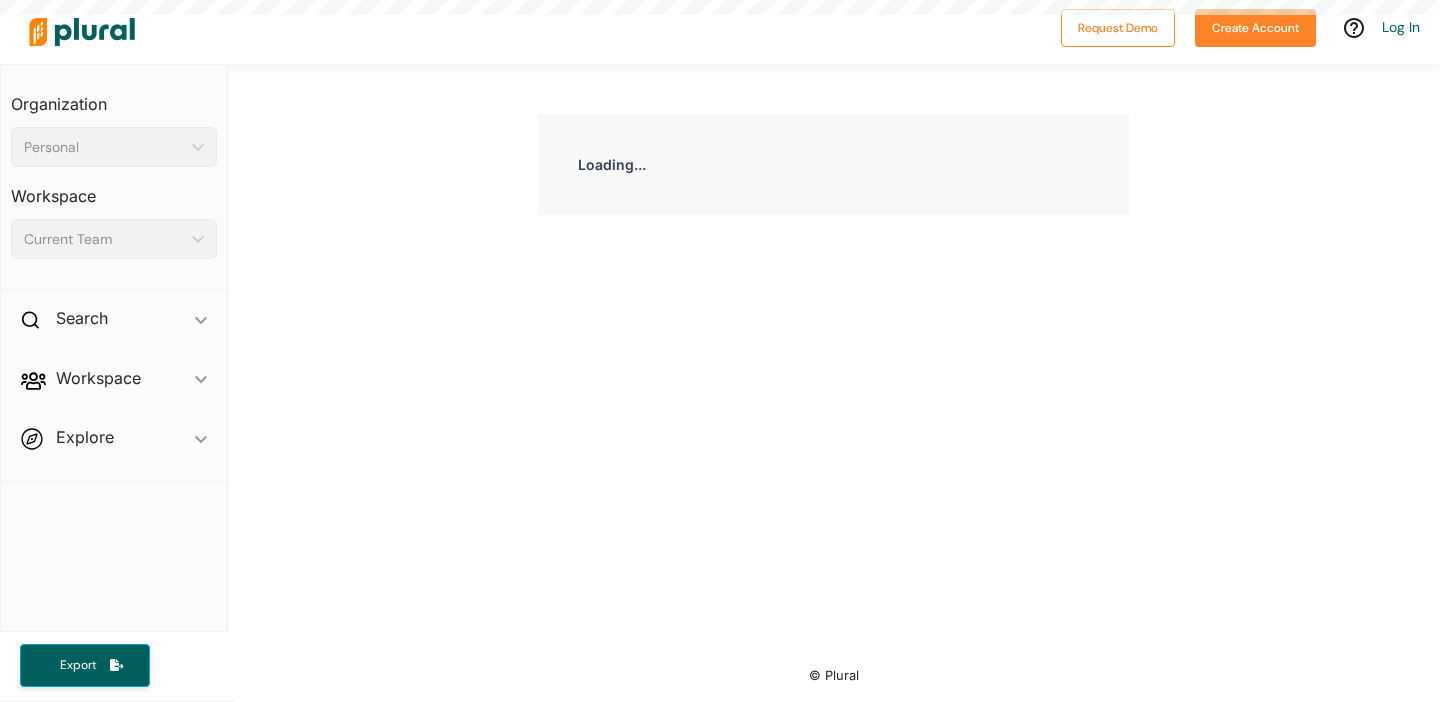 scroll, scrollTop: 0, scrollLeft: 0, axis: both 